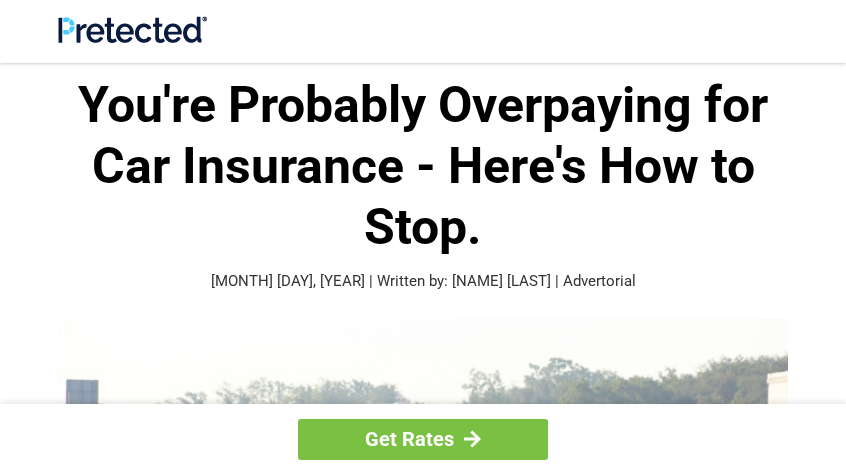 scroll, scrollTop: 0, scrollLeft: 0, axis: both 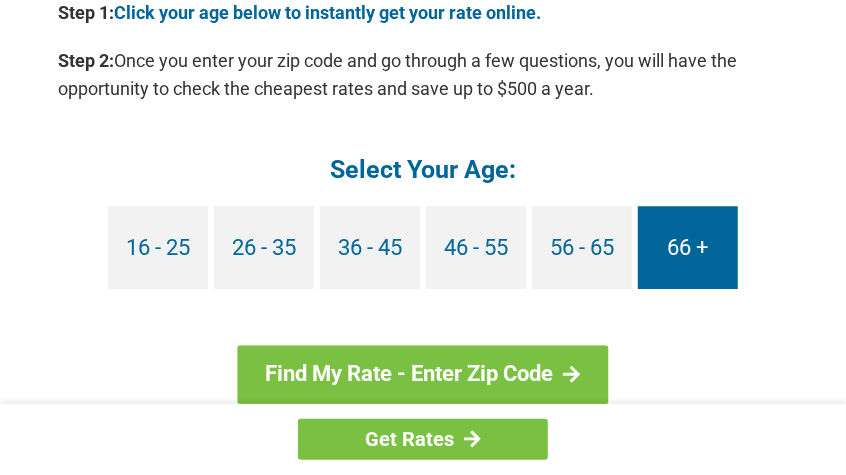 click on "66 +" at bounding box center [688, 247] 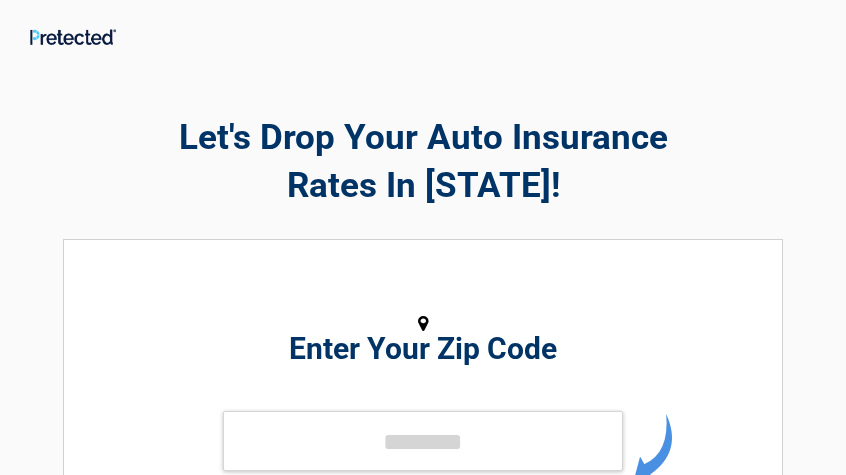 scroll, scrollTop: 0, scrollLeft: 0, axis: both 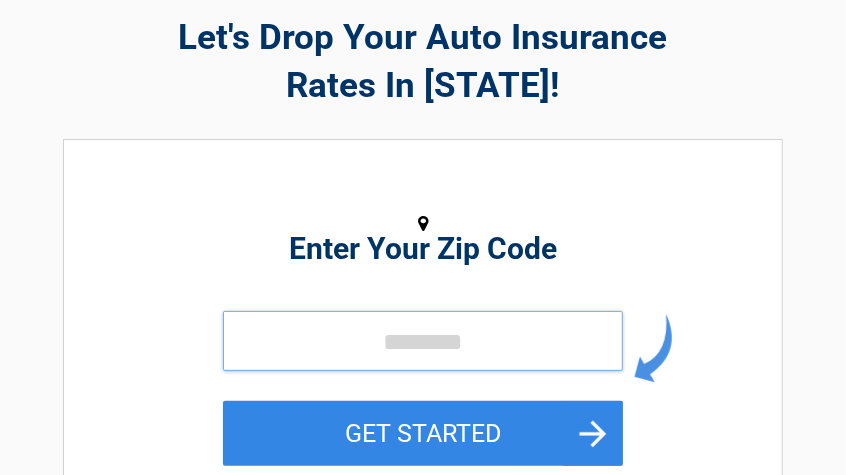 click at bounding box center [423, 341] 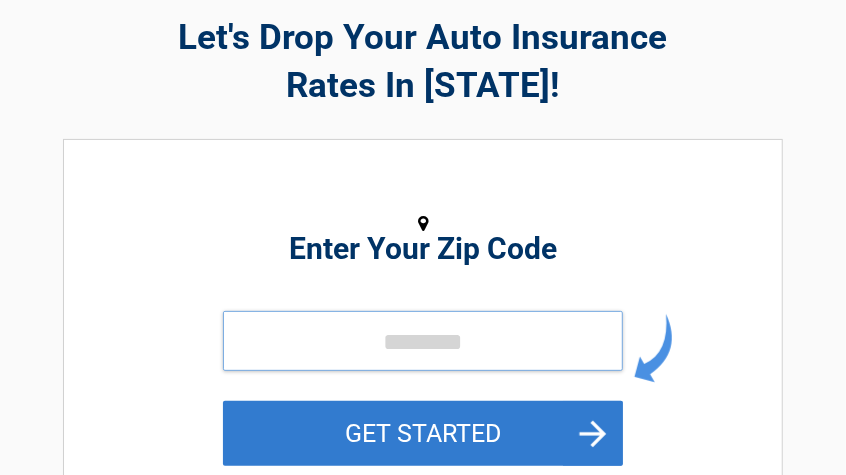 type on "*****" 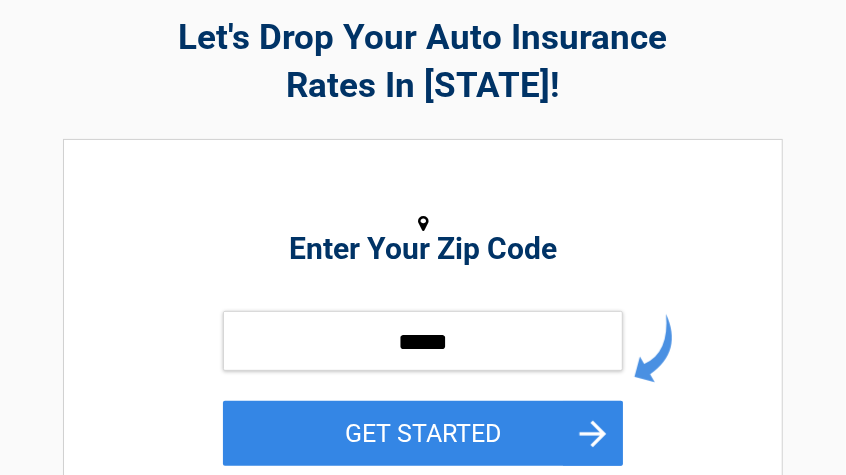 click on "GET STARTED" at bounding box center [423, 433] 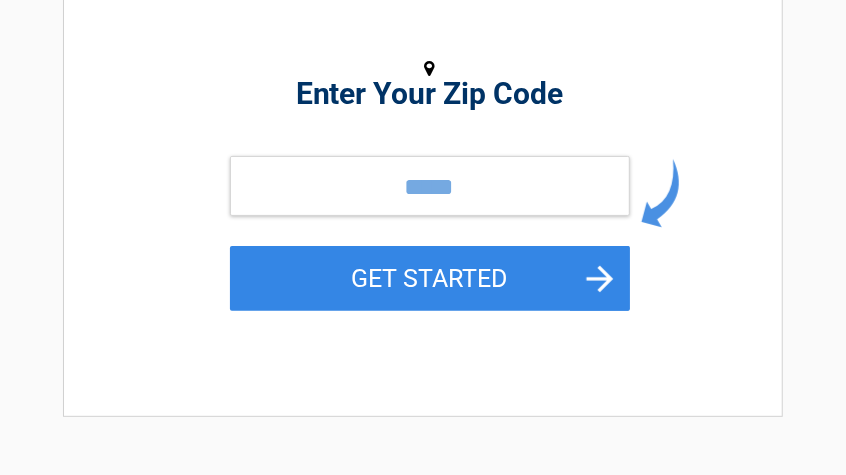 scroll, scrollTop: 0, scrollLeft: 0, axis: both 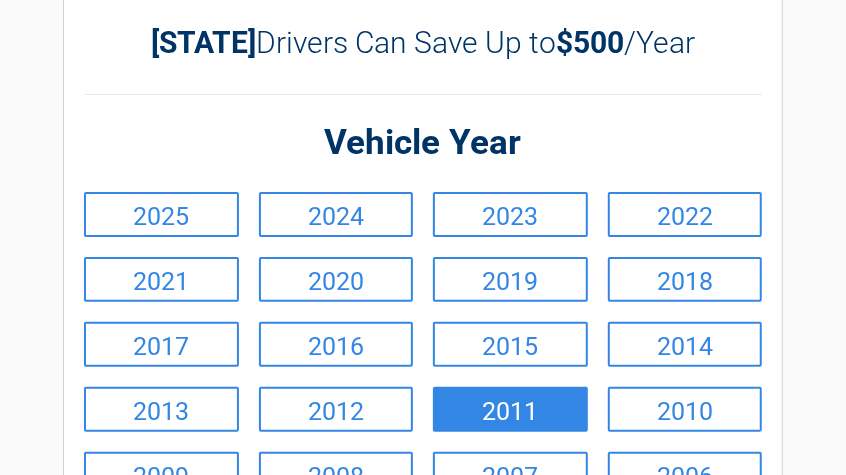 click on "2011" at bounding box center [510, 409] 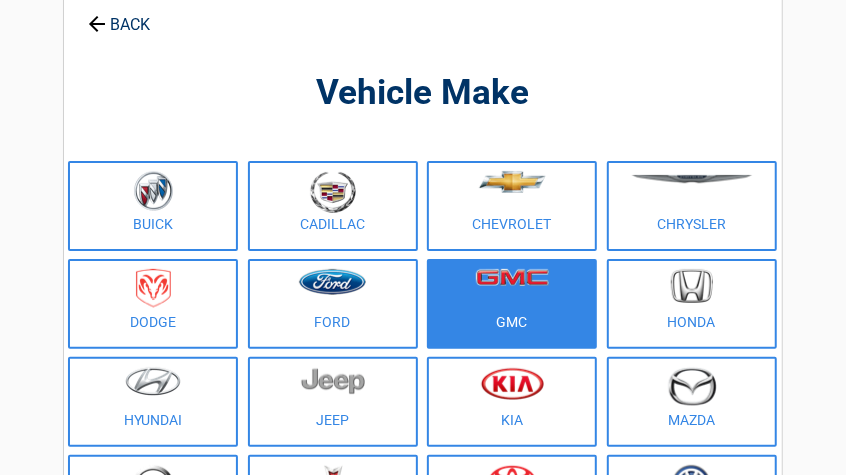 scroll, scrollTop: 200, scrollLeft: 0, axis: vertical 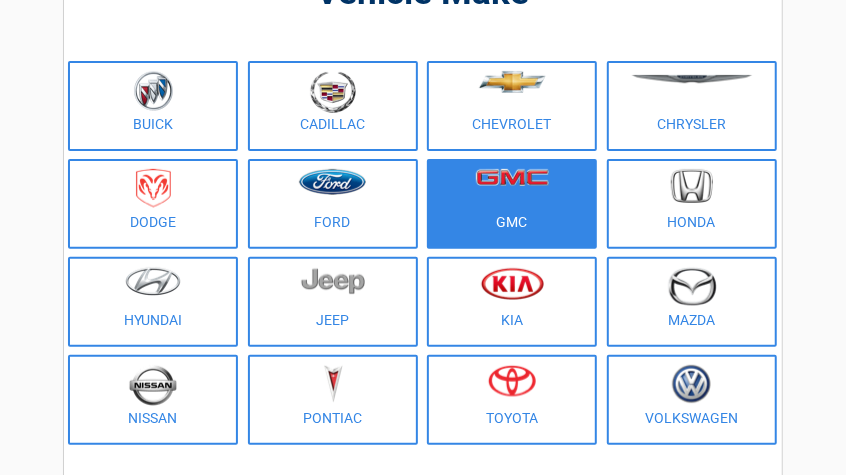 click on "Toyota" at bounding box center [512, 400] 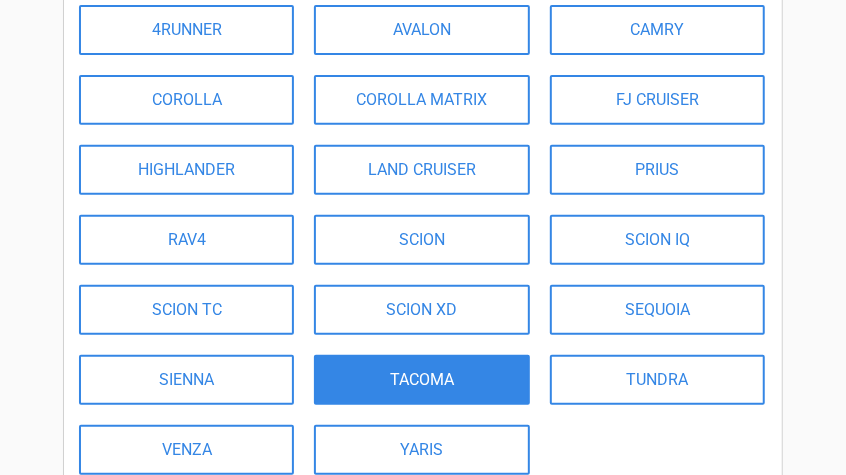 scroll, scrollTop: 300, scrollLeft: 0, axis: vertical 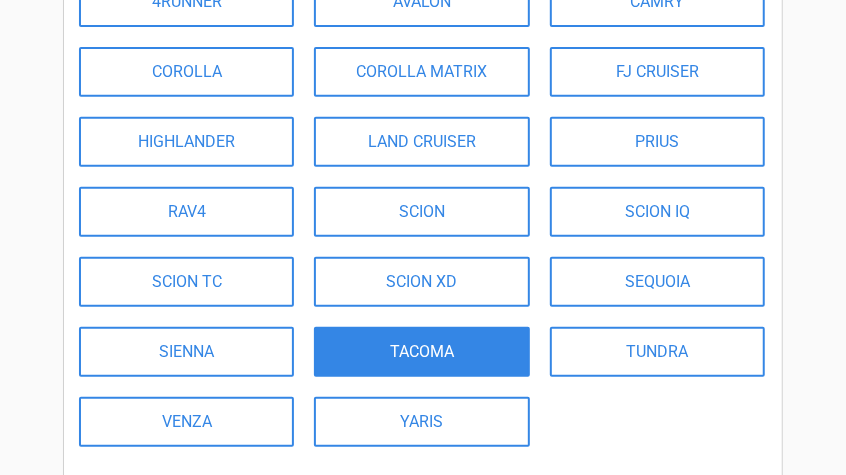 click on "TACOMA" at bounding box center (421, 352) 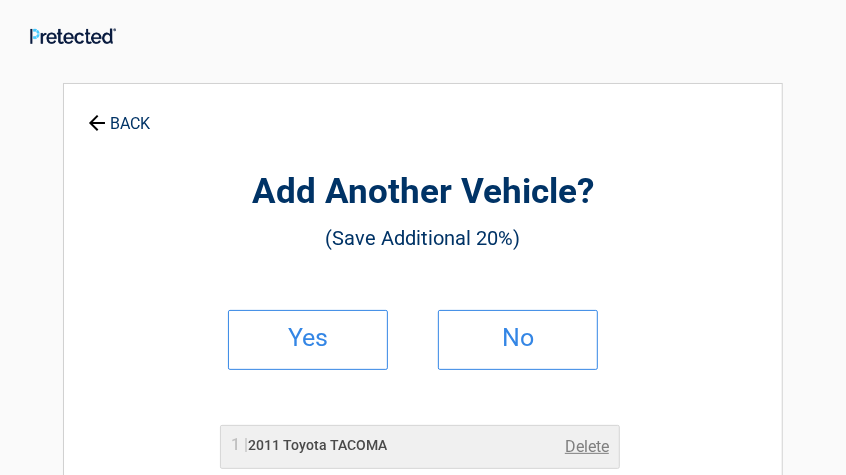 scroll, scrollTop: 0, scrollLeft: 0, axis: both 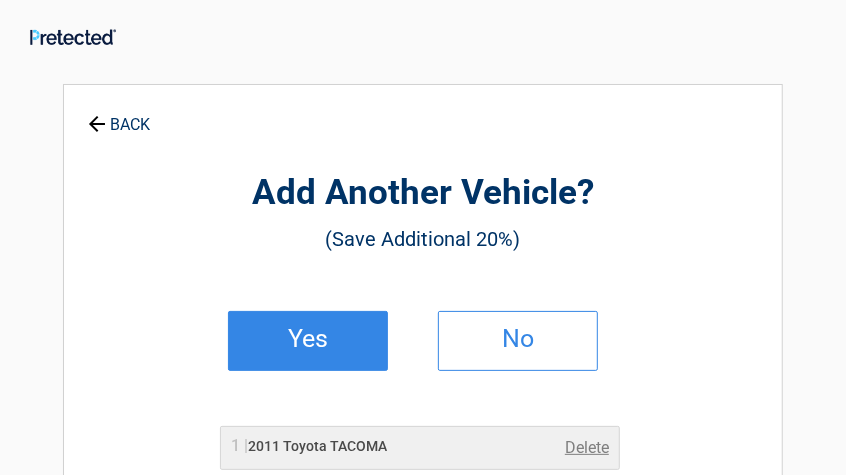 click on "Yes" at bounding box center [308, 341] 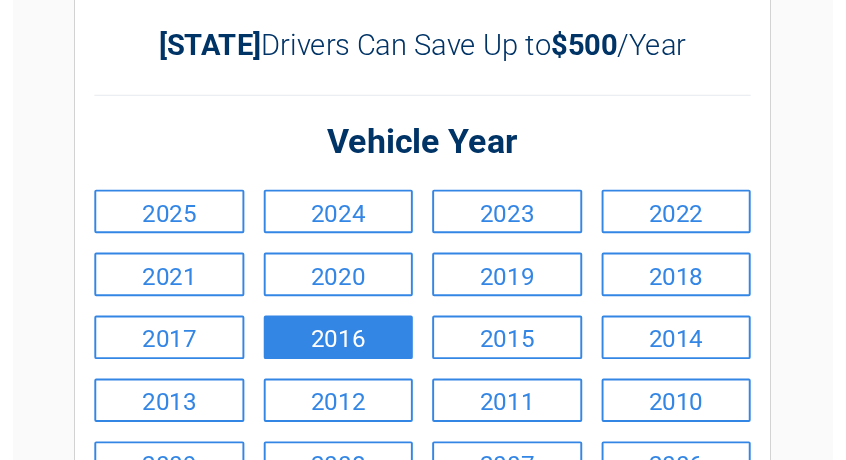 scroll, scrollTop: 100, scrollLeft: 0, axis: vertical 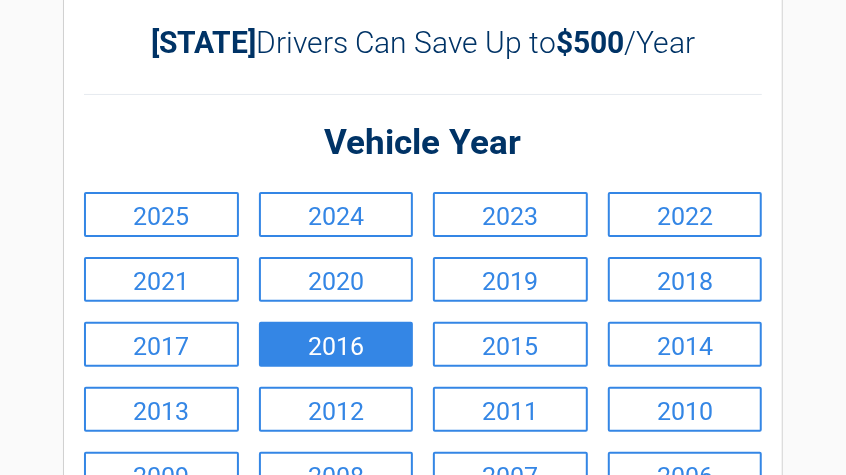 click on "2016" at bounding box center (336, 344) 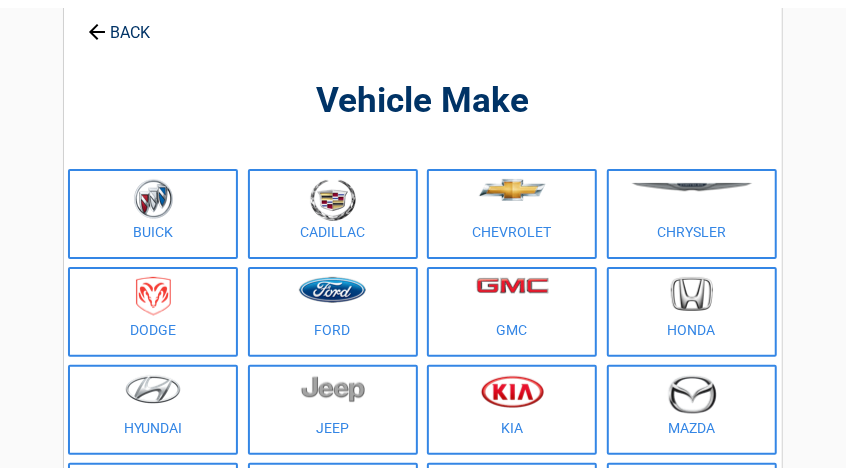 scroll, scrollTop: 0, scrollLeft: 0, axis: both 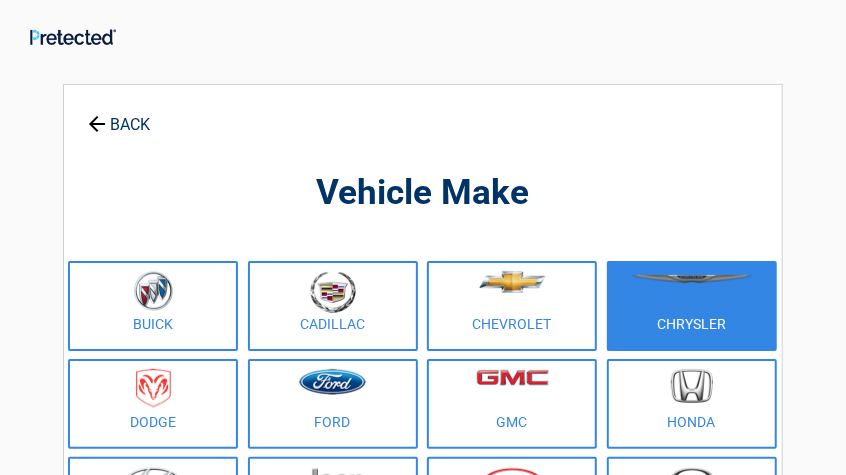 click on "Chrysler" at bounding box center [692, 306] 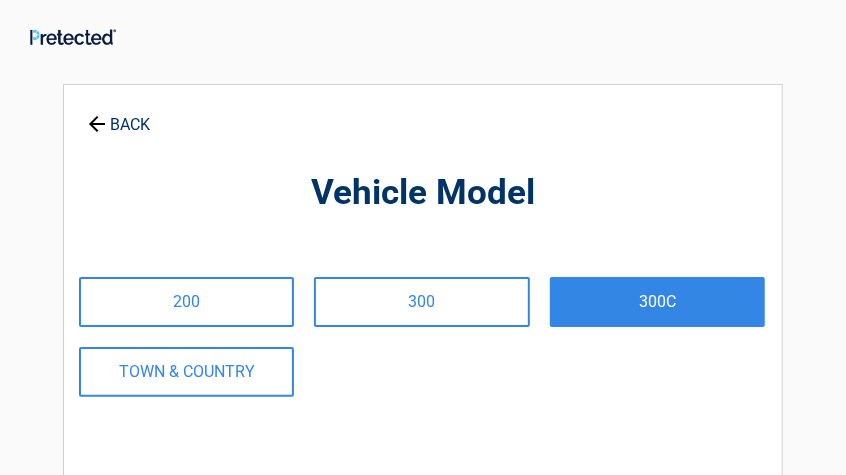 click on "300C" at bounding box center (657, 302) 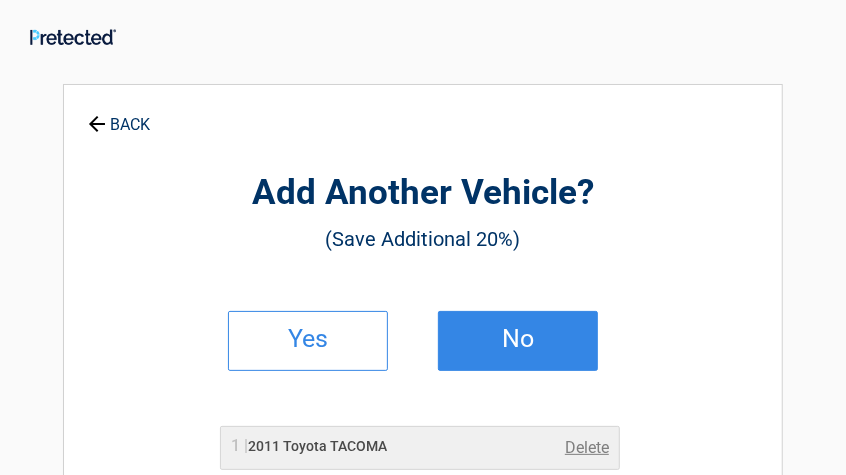 drag, startPoint x: 494, startPoint y: 363, endPoint x: 494, endPoint y: 351, distance: 12 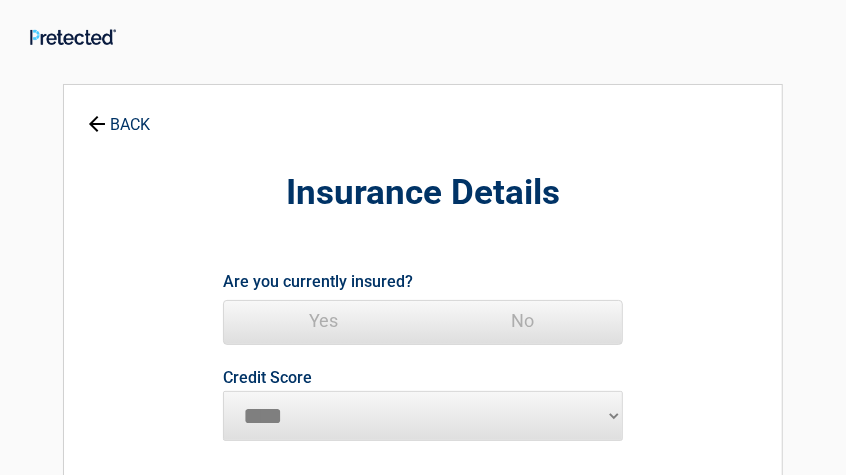 click on "Yes" at bounding box center [323, 321] 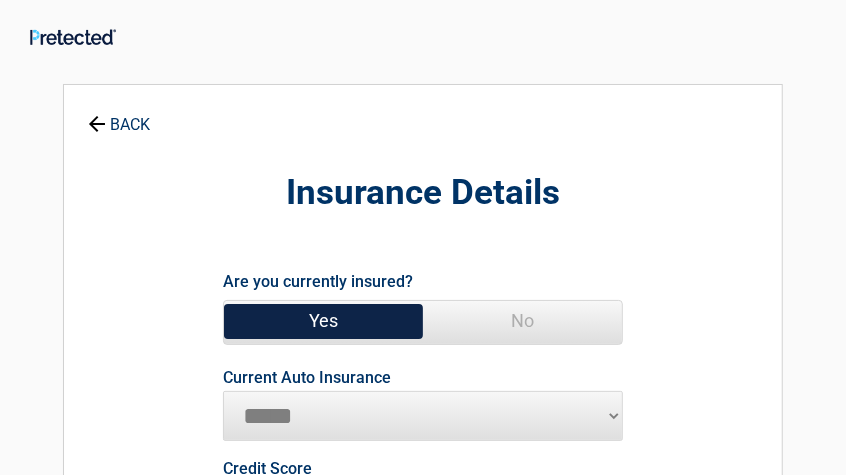 scroll, scrollTop: 100, scrollLeft: 0, axis: vertical 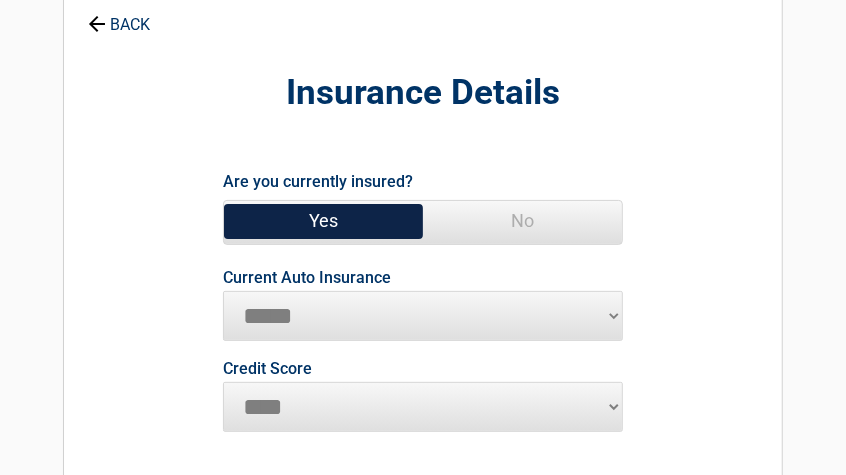 drag, startPoint x: 618, startPoint y: 319, endPoint x: 593, endPoint y: 318, distance: 25.019993 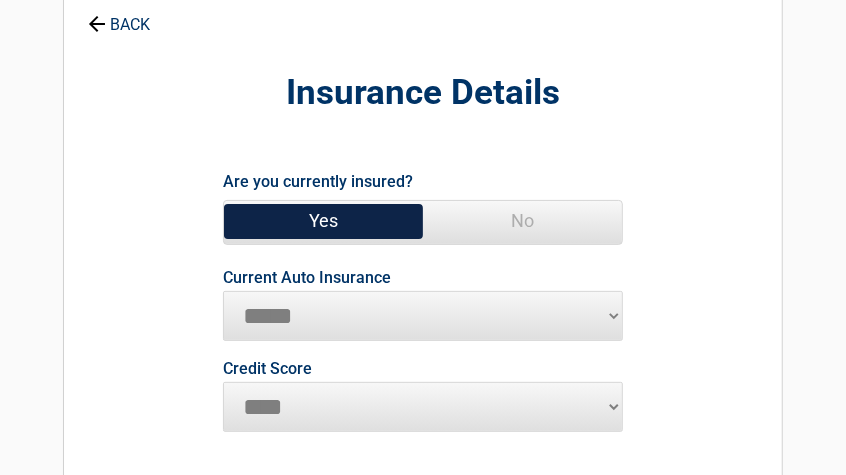 select on "**********" 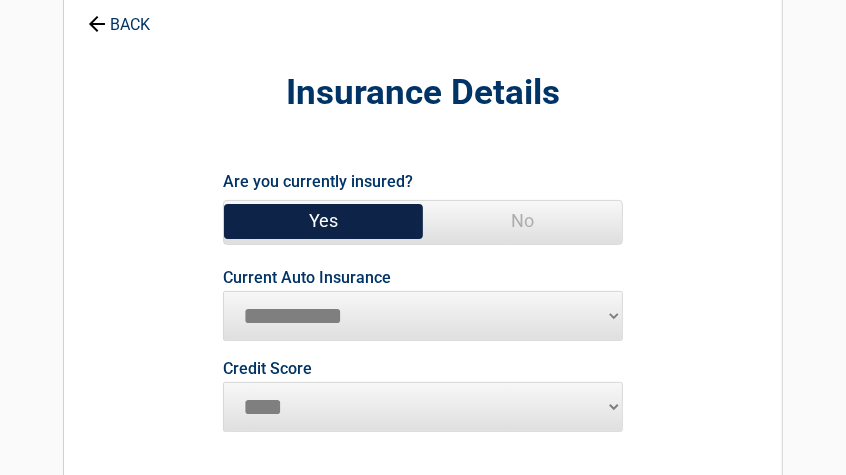 click on "**********" at bounding box center [423, 316] 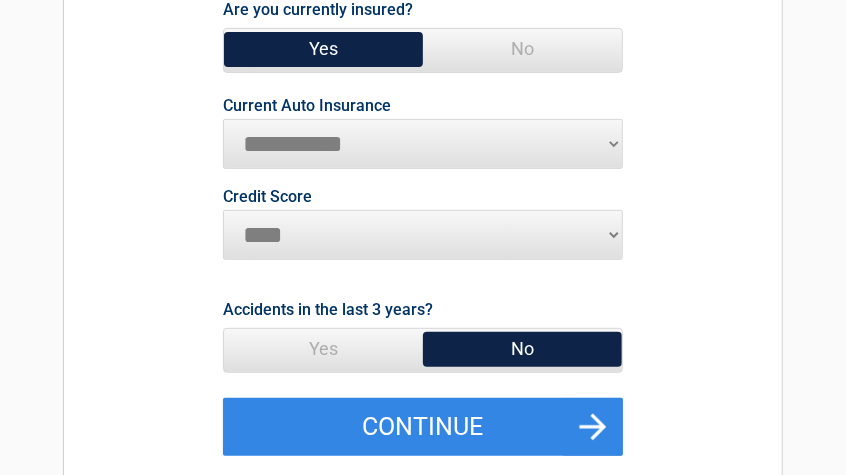 scroll, scrollTop: 300, scrollLeft: 0, axis: vertical 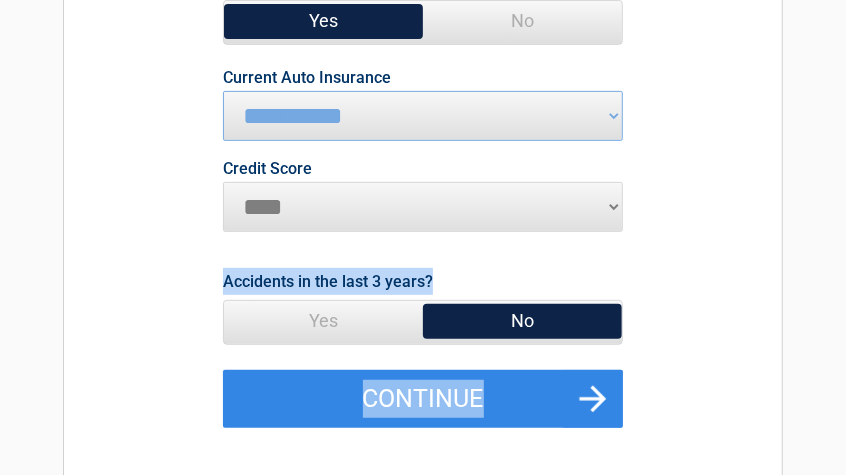 drag, startPoint x: 630, startPoint y: 207, endPoint x: 615, endPoint y: 213, distance: 16.155495 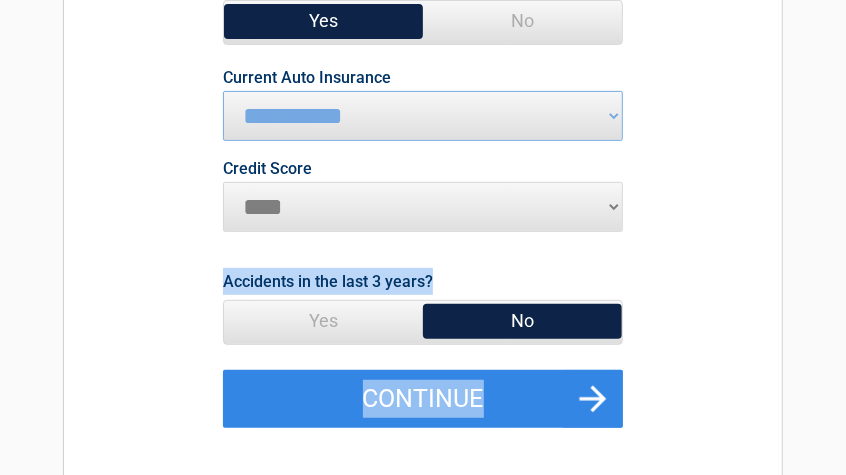 select on "*********" 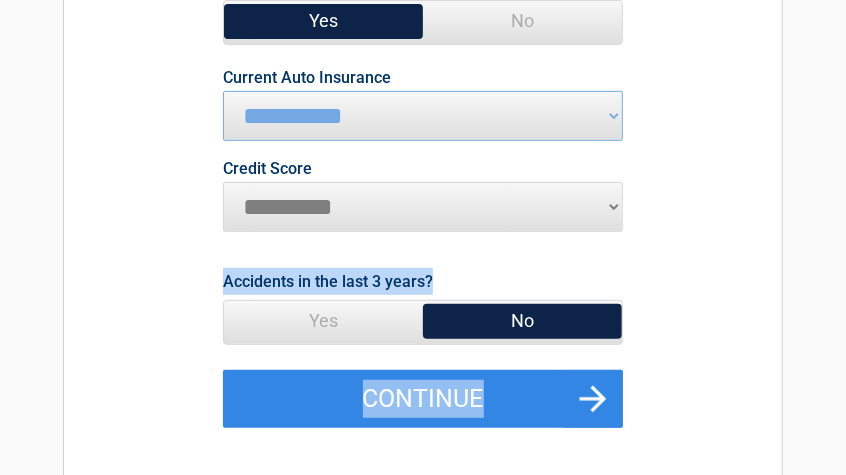 click on "*********
****
*******
****" at bounding box center (423, 207) 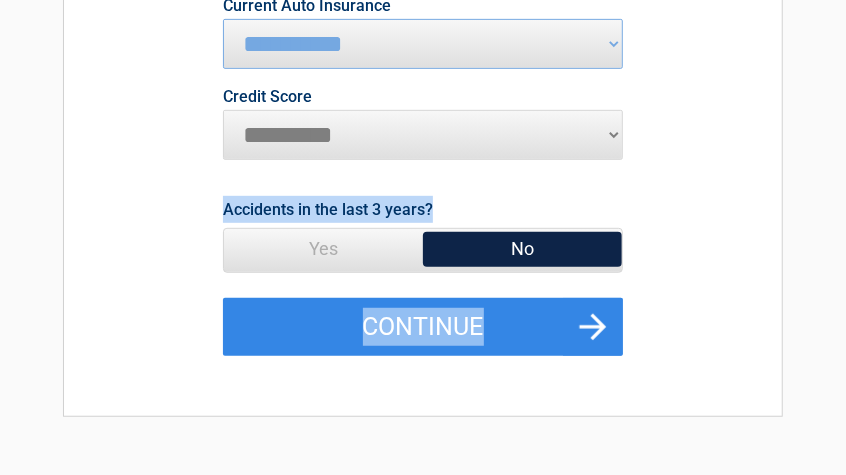 scroll, scrollTop: 400, scrollLeft: 0, axis: vertical 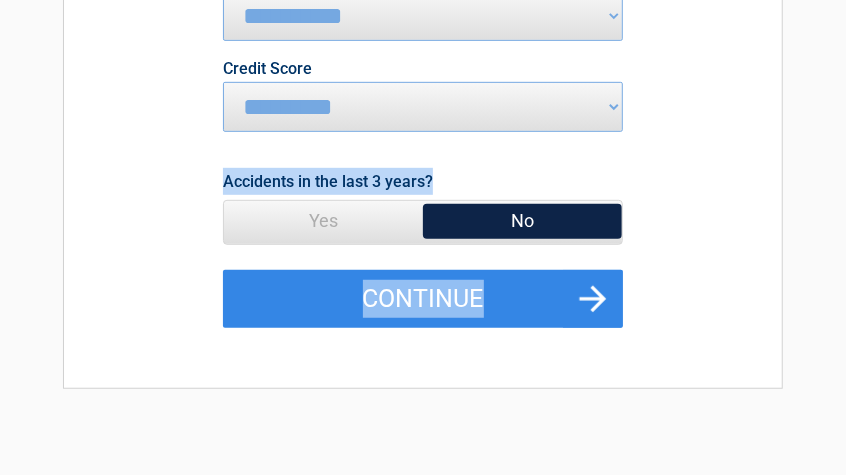 click on "Yes" at bounding box center [323, 221] 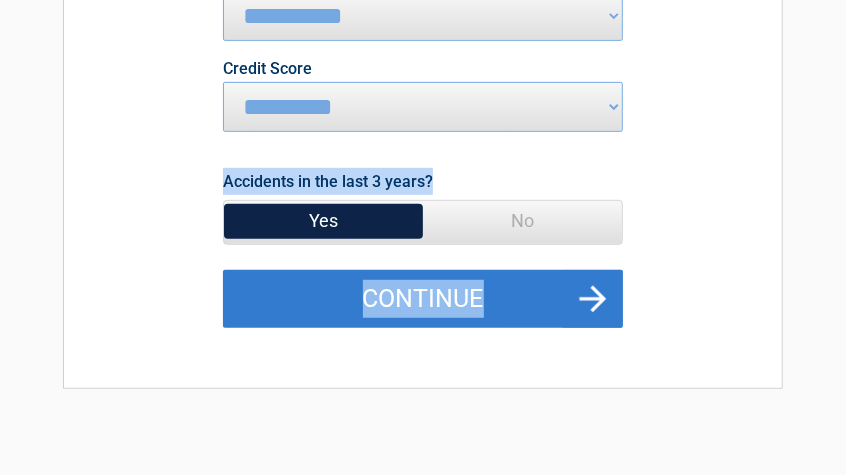 click on "Continue" at bounding box center [423, 299] 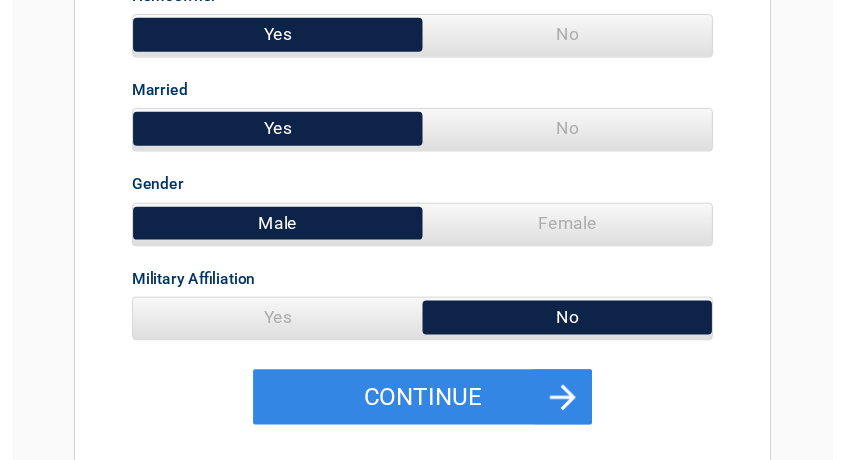 scroll, scrollTop: 400, scrollLeft: 0, axis: vertical 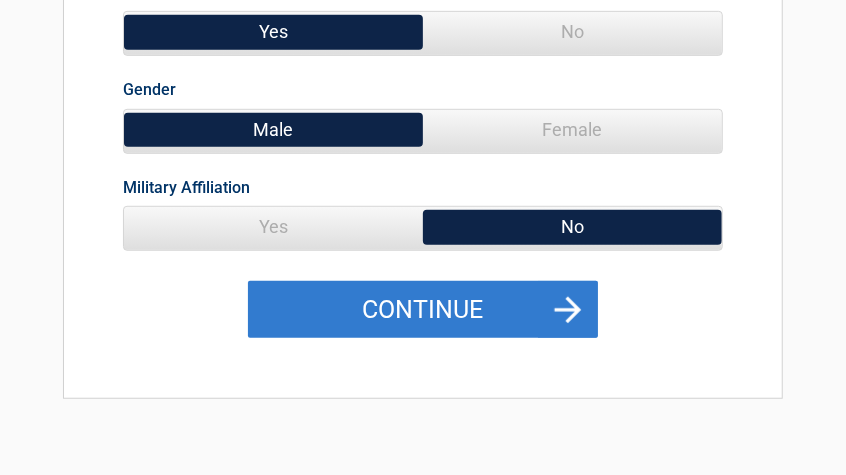click on "Continue" at bounding box center [423, 310] 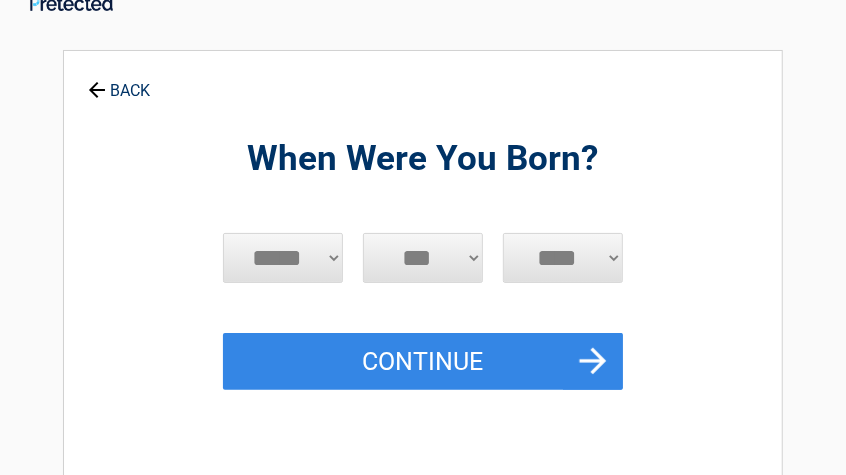 scroll, scrollTop: 0, scrollLeft: 0, axis: both 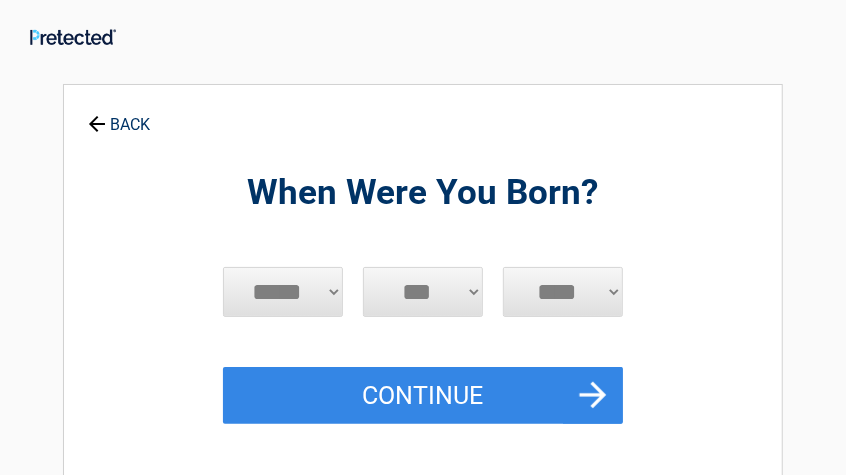 click on "*****
***
***
***
***
***
***
***
***
***
***
***
***" at bounding box center [283, 292] 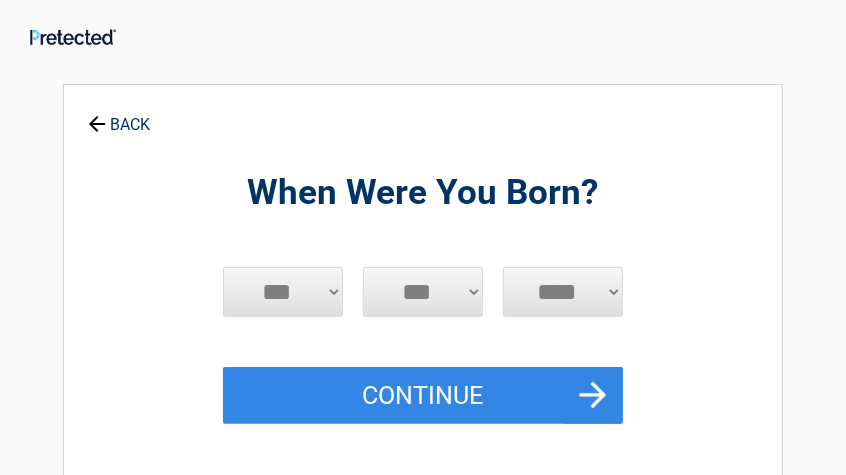 click on "*****
***
***
***
***
***
***
***
***
***
***
***
***" at bounding box center [283, 292] 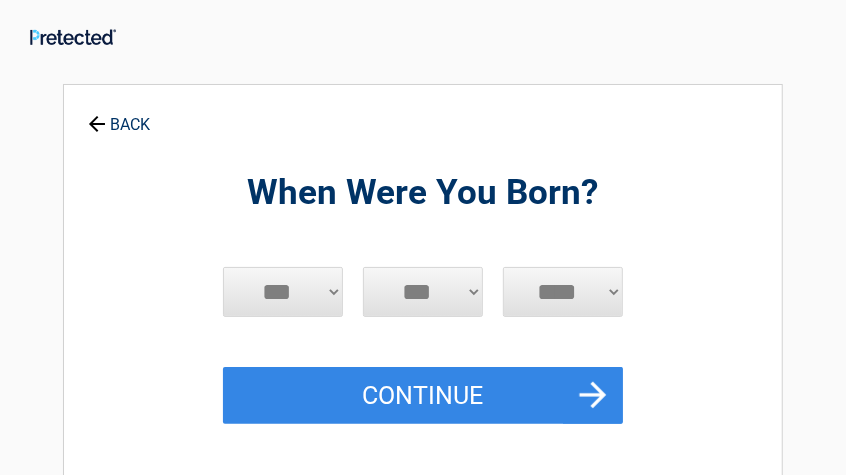 click on "*** * * * * * * * * * ** ** ** ** ** ** ** ** ** ** ** ** ** ** ** ** ** ** ** ** ** **" at bounding box center (423, 292) 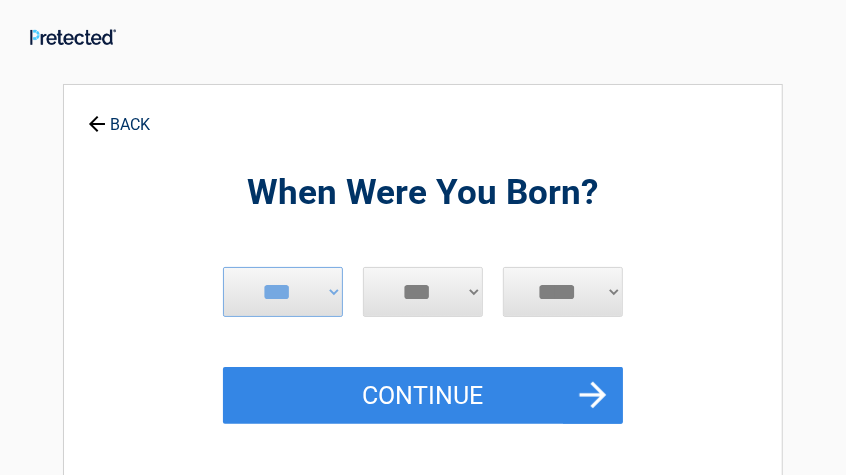 click on "*** * * * * * * * * * ** ** ** ** ** ** ** ** ** ** ** ** ** ** ** ** ** ** ** ** ** **" at bounding box center [423, 292] 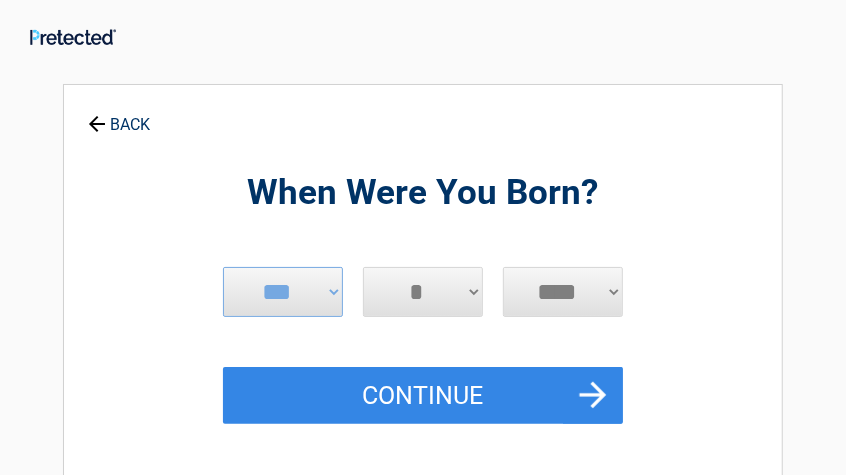 click on "*** * * * * * * * * * ** ** ** ** ** ** ** ** ** ** ** ** ** ** ** ** ** ** ** ** ** **" at bounding box center (423, 292) 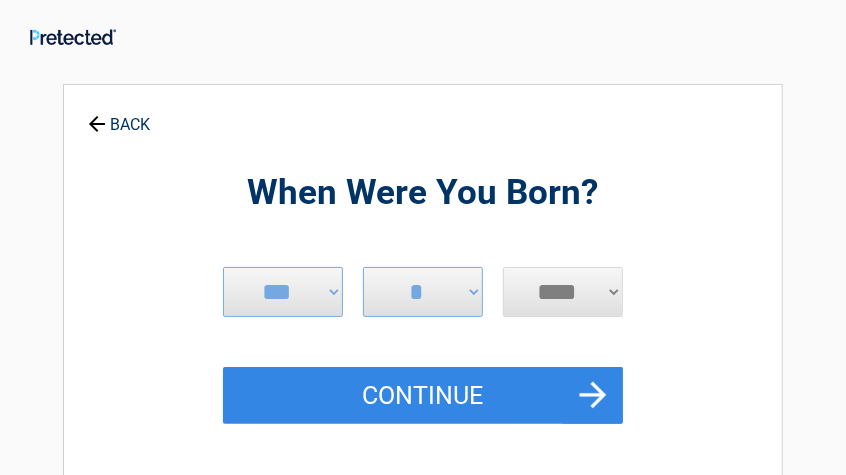 click on "****
****
****
****
****
****
****
****
****
****
****
****
****
****
****
****
****
****
****
****
****
****
****
****
****
****
****
****
****
****
****
****
****
****
****
****
****
****
****
****
****
****
****
****
****
****
****
****
****
****
****
****
****
****
****
****
****
****
****
****
****
****
****
****" at bounding box center [563, 292] 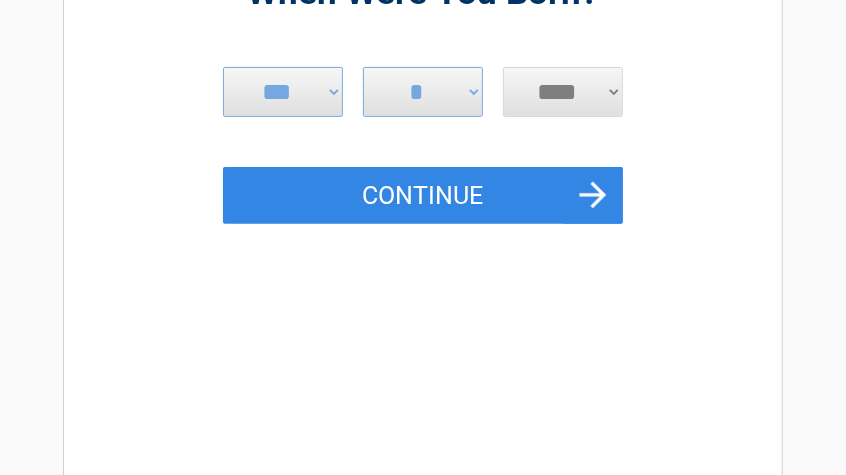 scroll, scrollTop: 0, scrollLeft: 0, axis: both 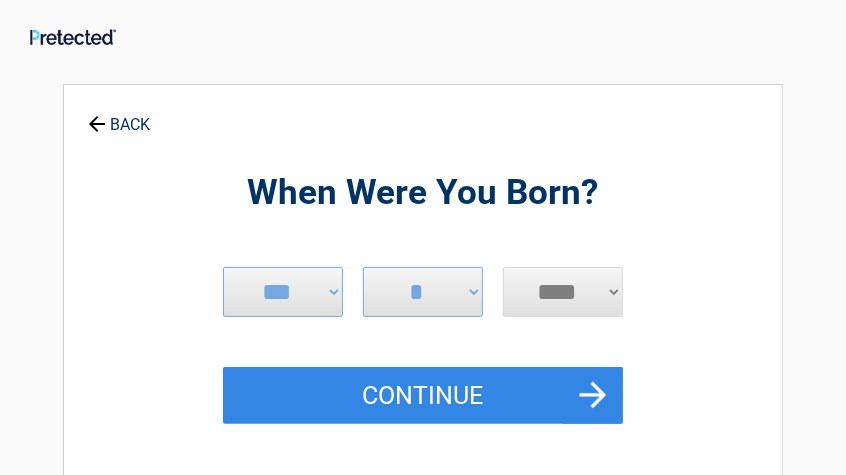 click on "****
****
****
****
****
****
****
****
****
****
****
****
****
****
****
****
****
****
****
****
****
****
****
****
****
****
****
****
****
****
****
****
****
****
****
****
****
****
****
****
****
****
****
****
****
****
****
****
****
****
****
****
****
****
****
****
****
****
****
****
****
****
****
****" at bounding box center [563, 292] 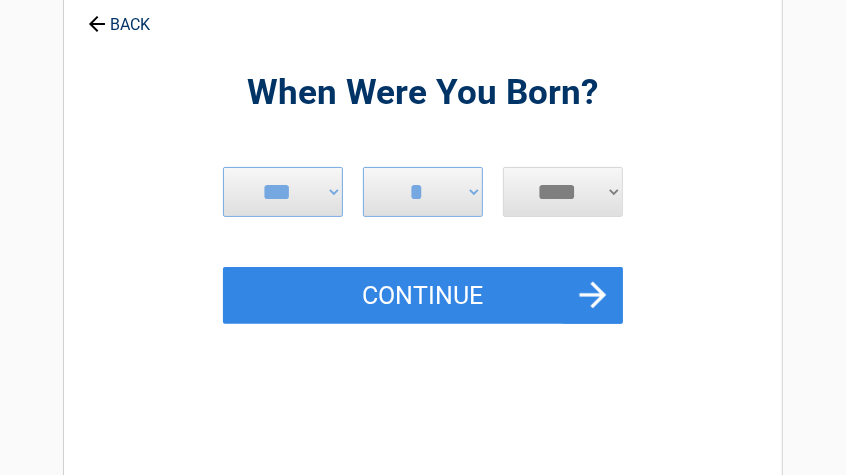 scroll, scrollTop: 0, scrollLeft: 0, axis: both 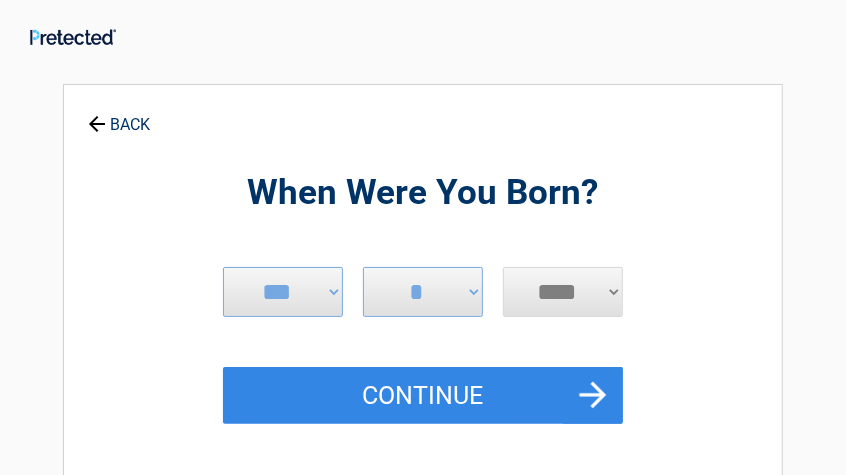 click on "****
****
****
****
****
****
****
****
****
****
****
****
****
****
****
****
****
****
****
****
****
****
****
****
****
****
****
****
****
****
****
****
****
****
****
****
****
****
****
****
****
****
****
****
****
****
****
****
****
****
****
****
****
****
****
****
****
****
****
****
****
****
****
****" at bounding box center [563, 292] 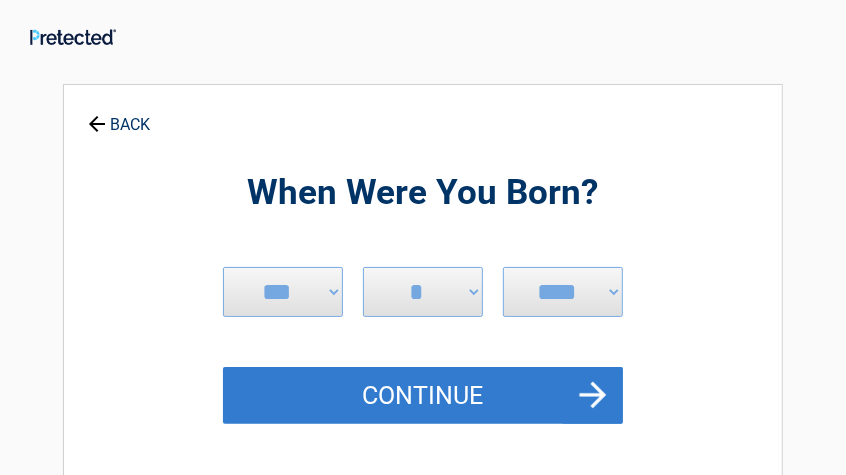 click on "Continue" at bounding box center (423, 396) 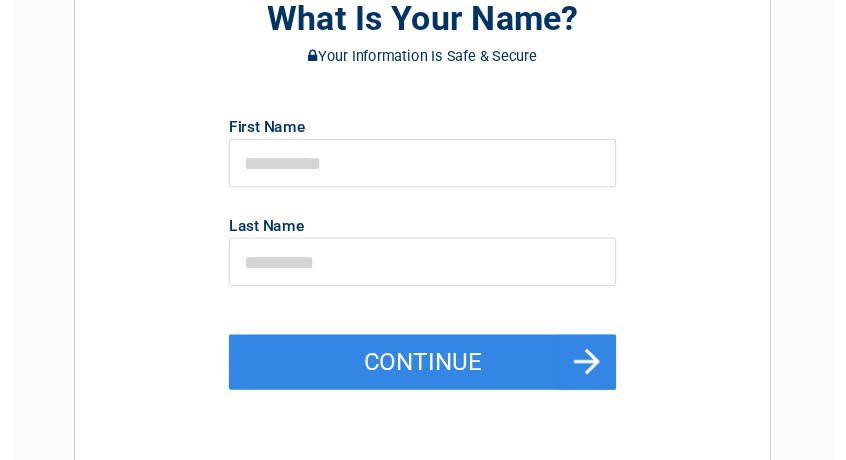 scroll, scrollTop: 200, scrollLeft: 0, axis: vertical 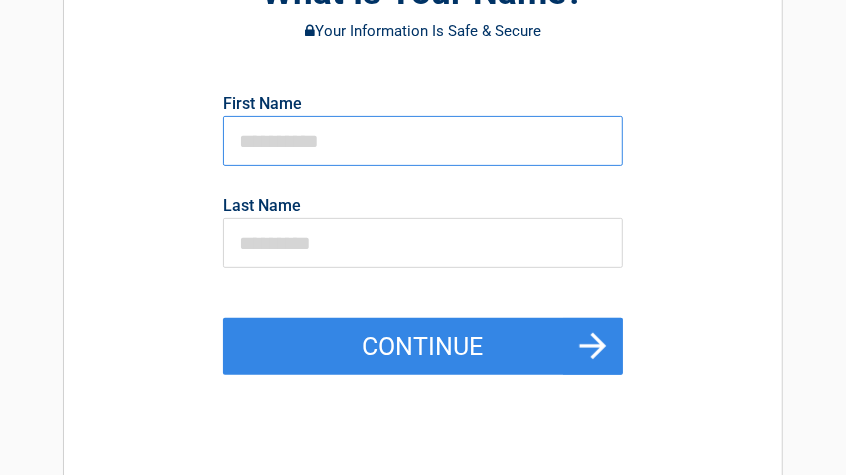 click at bounding box center (423, 141) 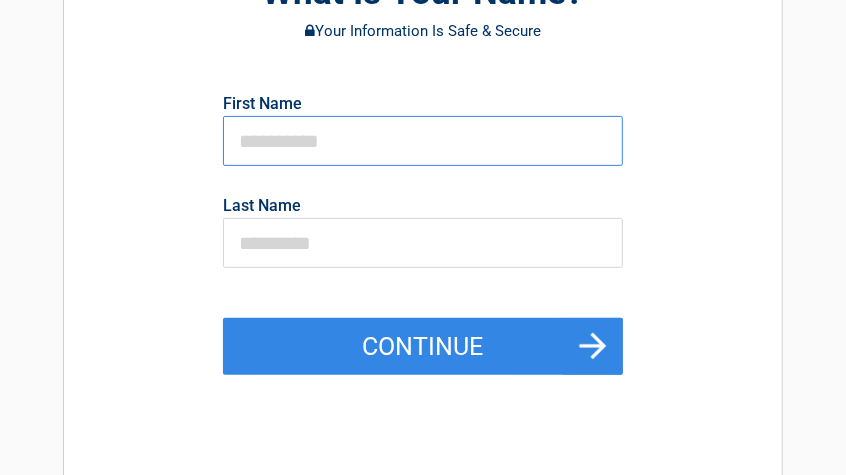 type on "***" 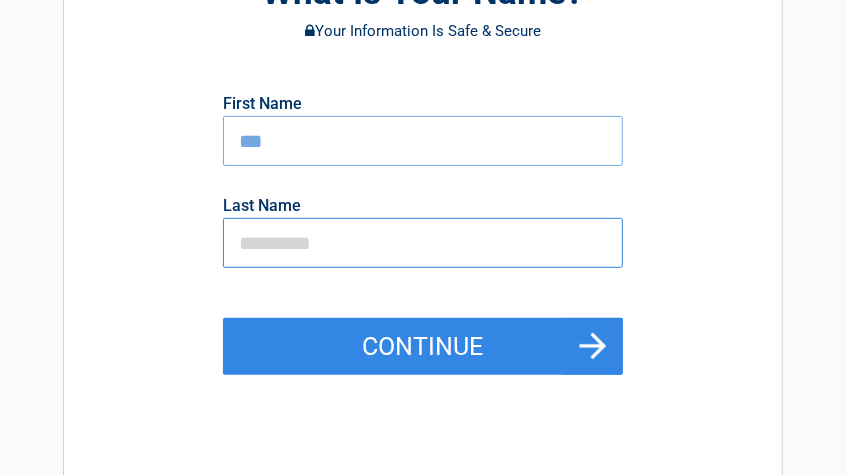 click at bounding box center (423, 243) 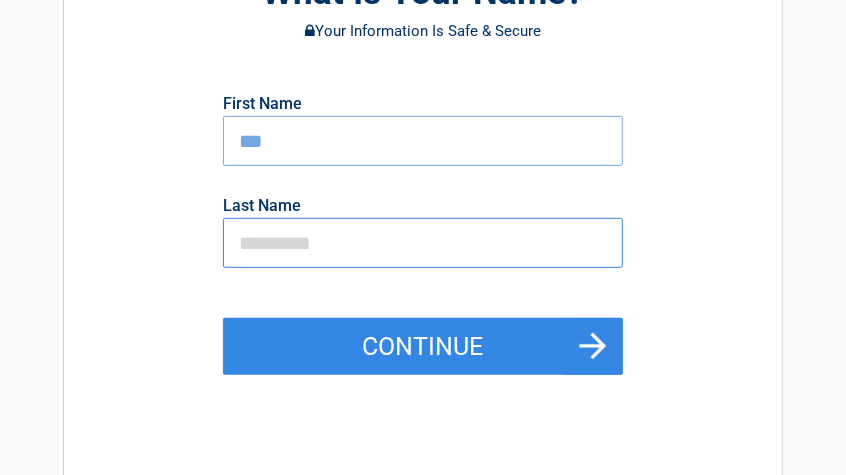 type on "****" 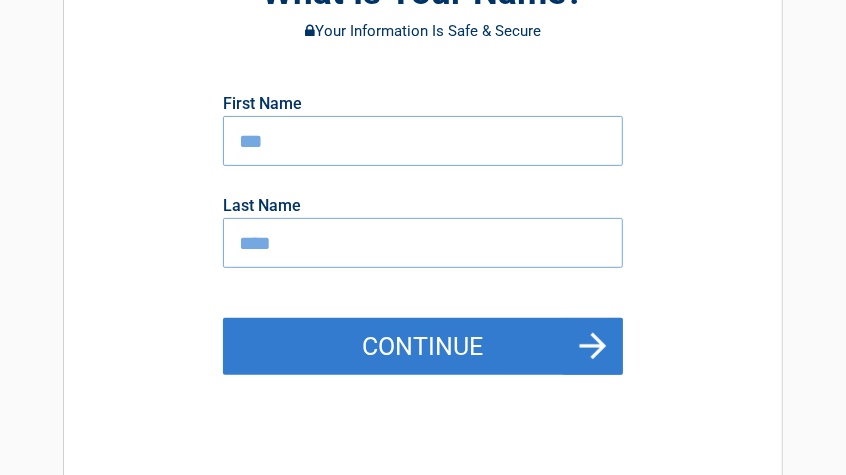 click on "Continue" at bounding box center (423, 347) 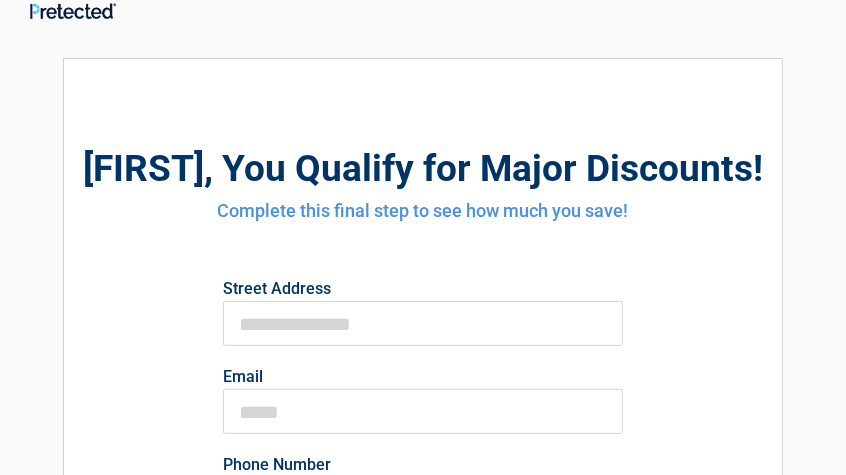 scroll, scrollTop: 0, scrollLeft: 0, axis: both 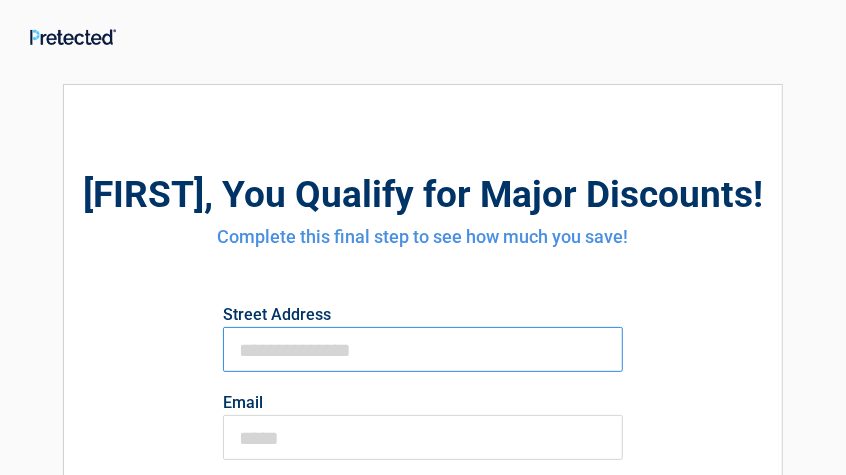 click on "First Name" at bounding box center [423, 349] 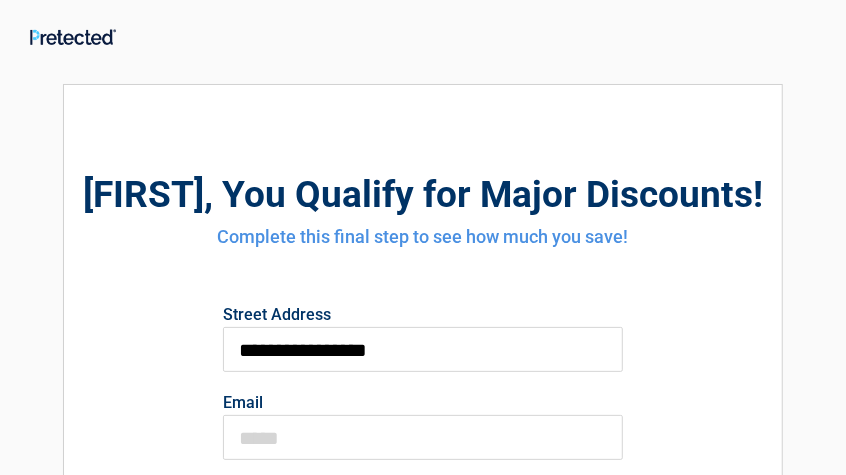 type on "**********" 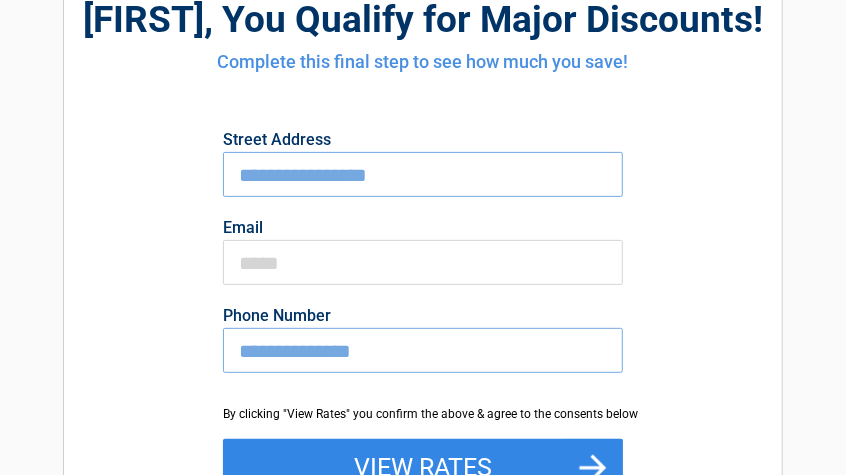 scroll, scrollTop: 200, scrollLeft: 0, axis: vertical 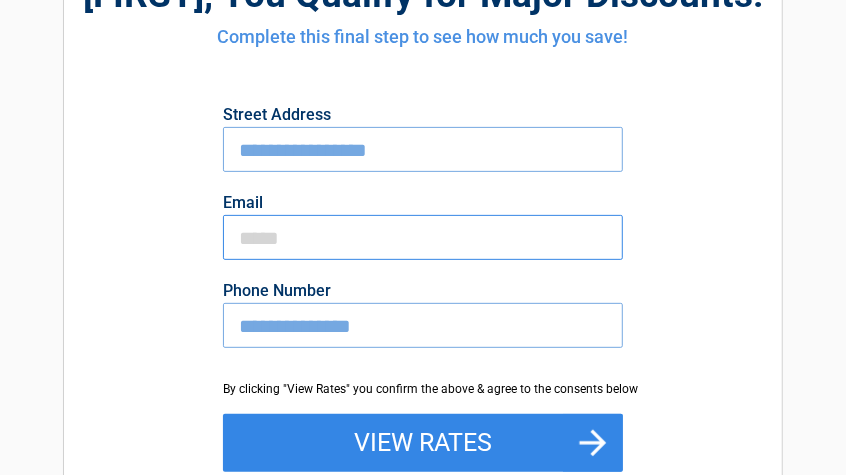 click on "Email" at bounding box center [423, 237] 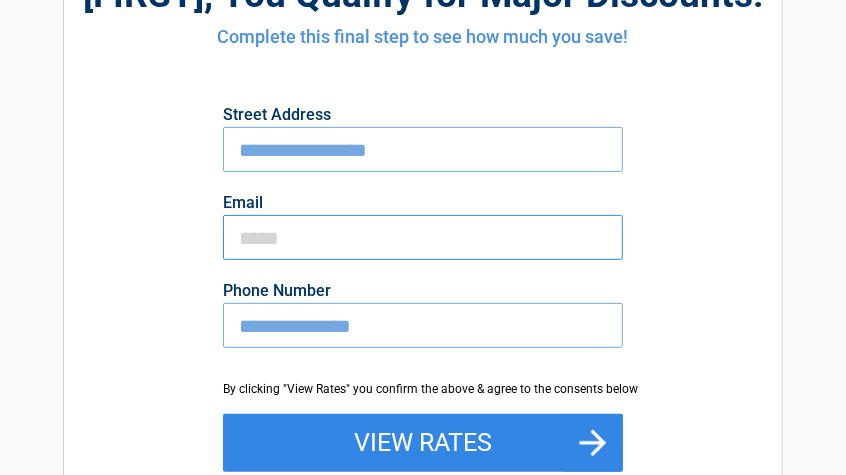type on "**********" 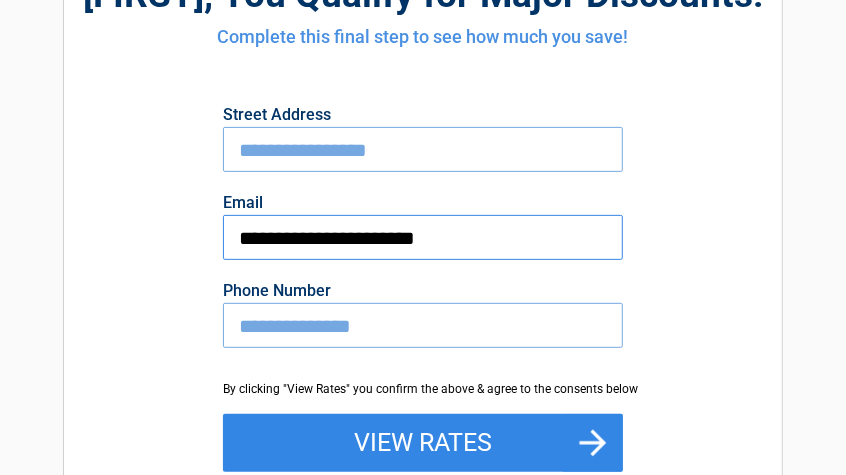 scroll, scrollTop: 300, scrollLeft: 0, axis: vertical 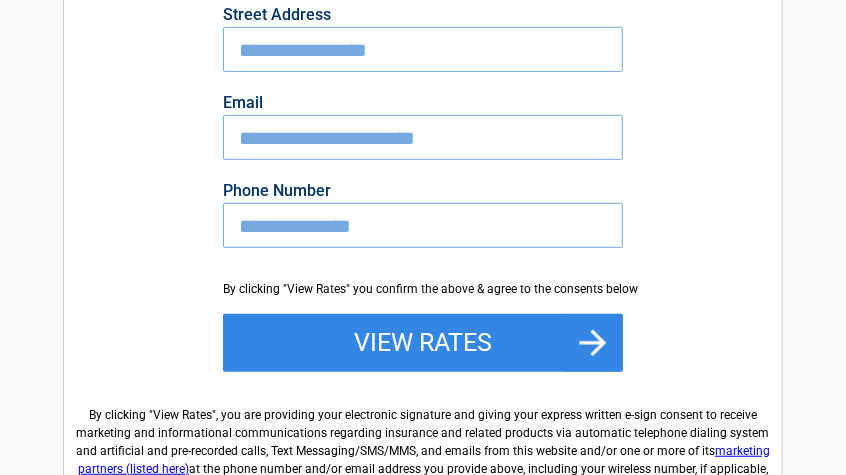 click on "**********" at bounding box center (423, 225) 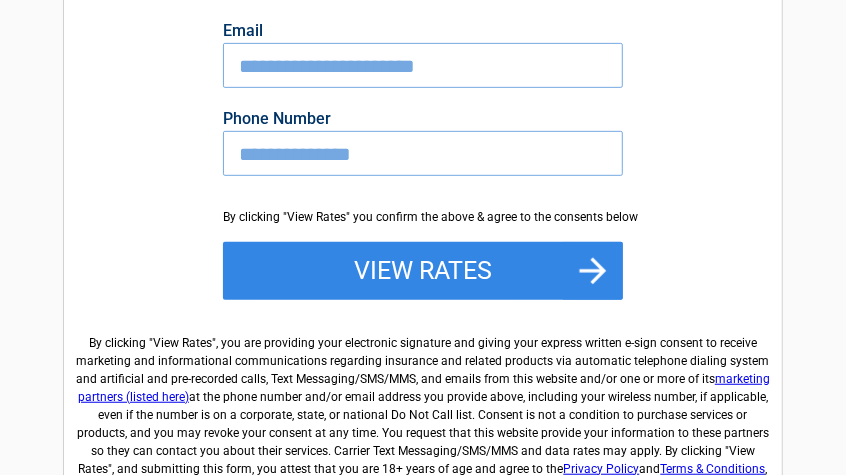 scroll, scrollTop: 400, scrollLeft: 0, axis: vertical 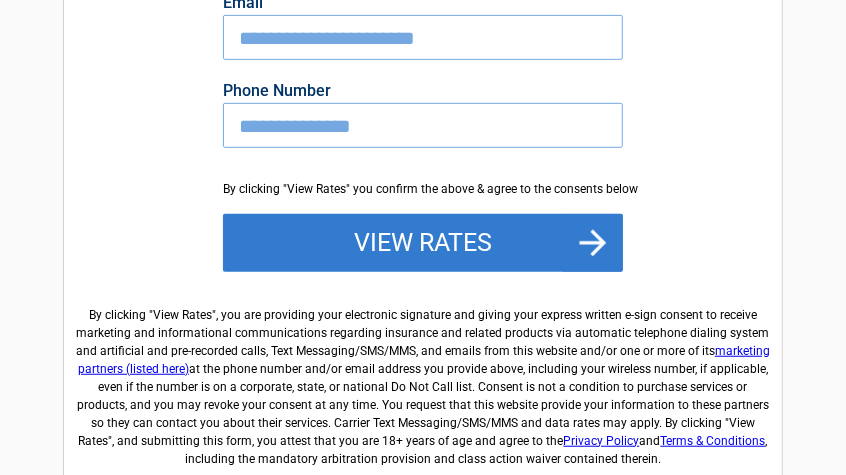 type on "**********" 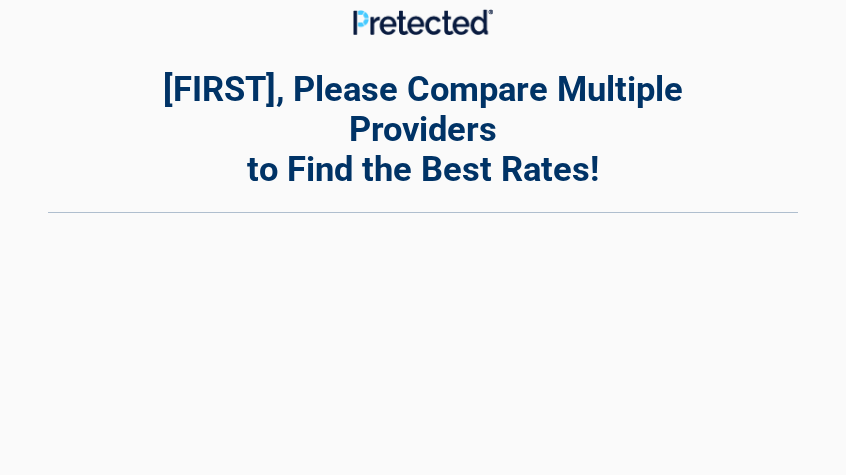 scroll, scrollTop: 0, scrollLeft: 0, axis: both 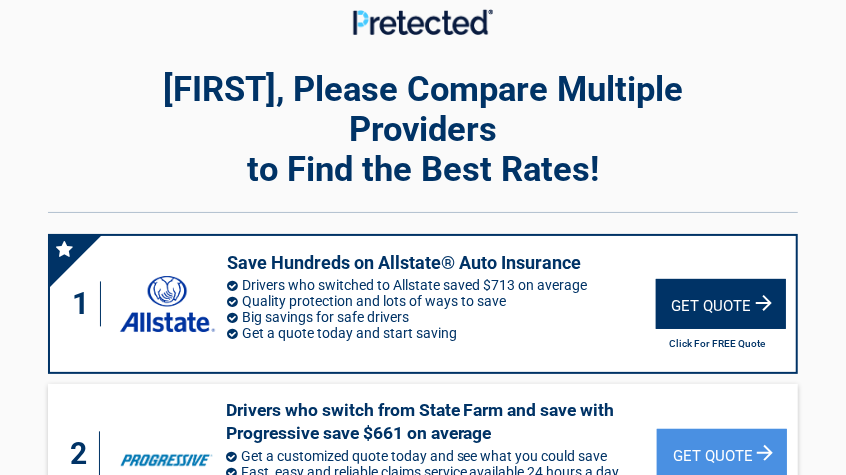 click on "Get Quote" at bounding box center [721, 304] 